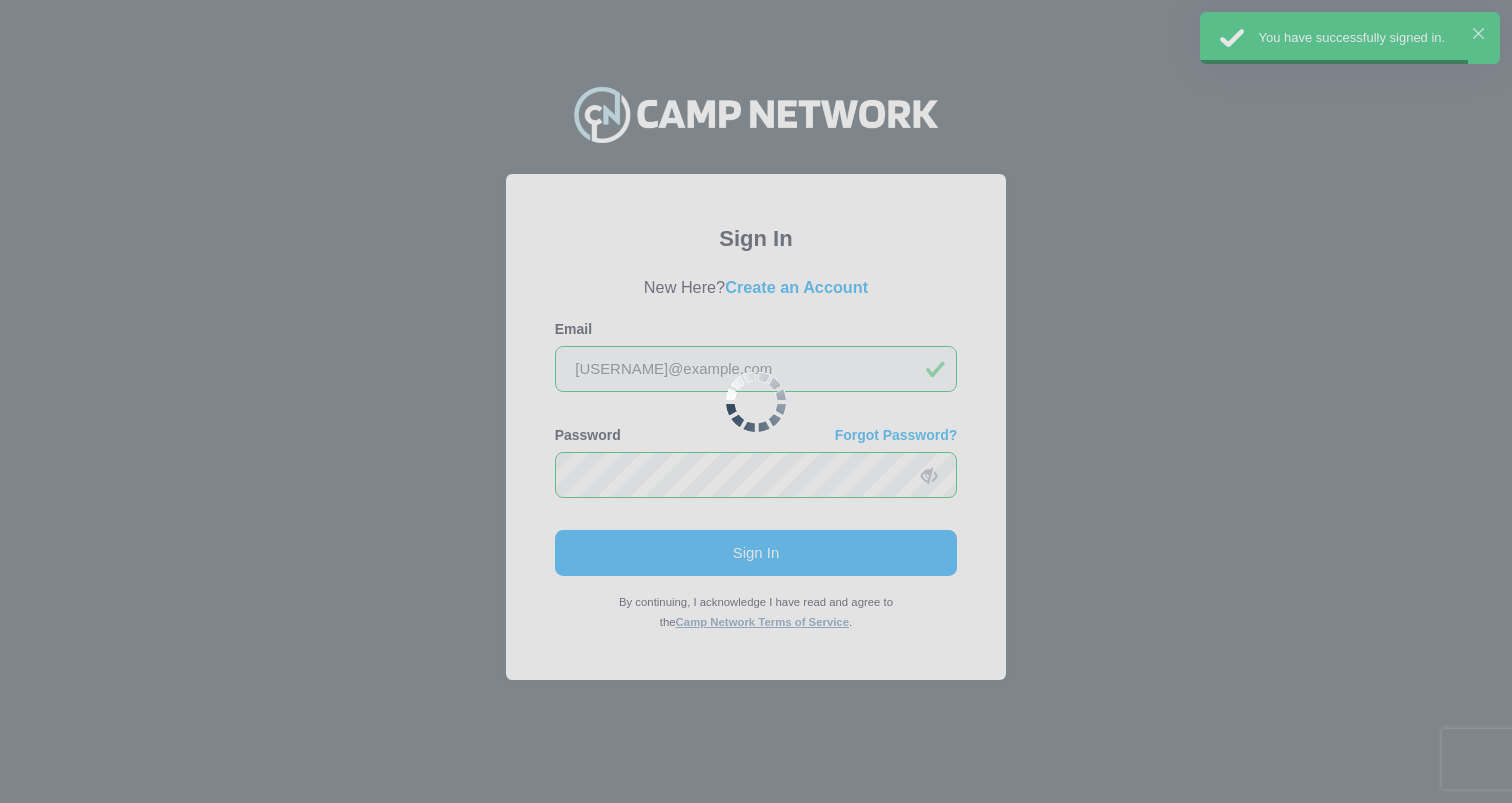 scroll, scrollTop: 0, scrollLeft: 0, axis: both 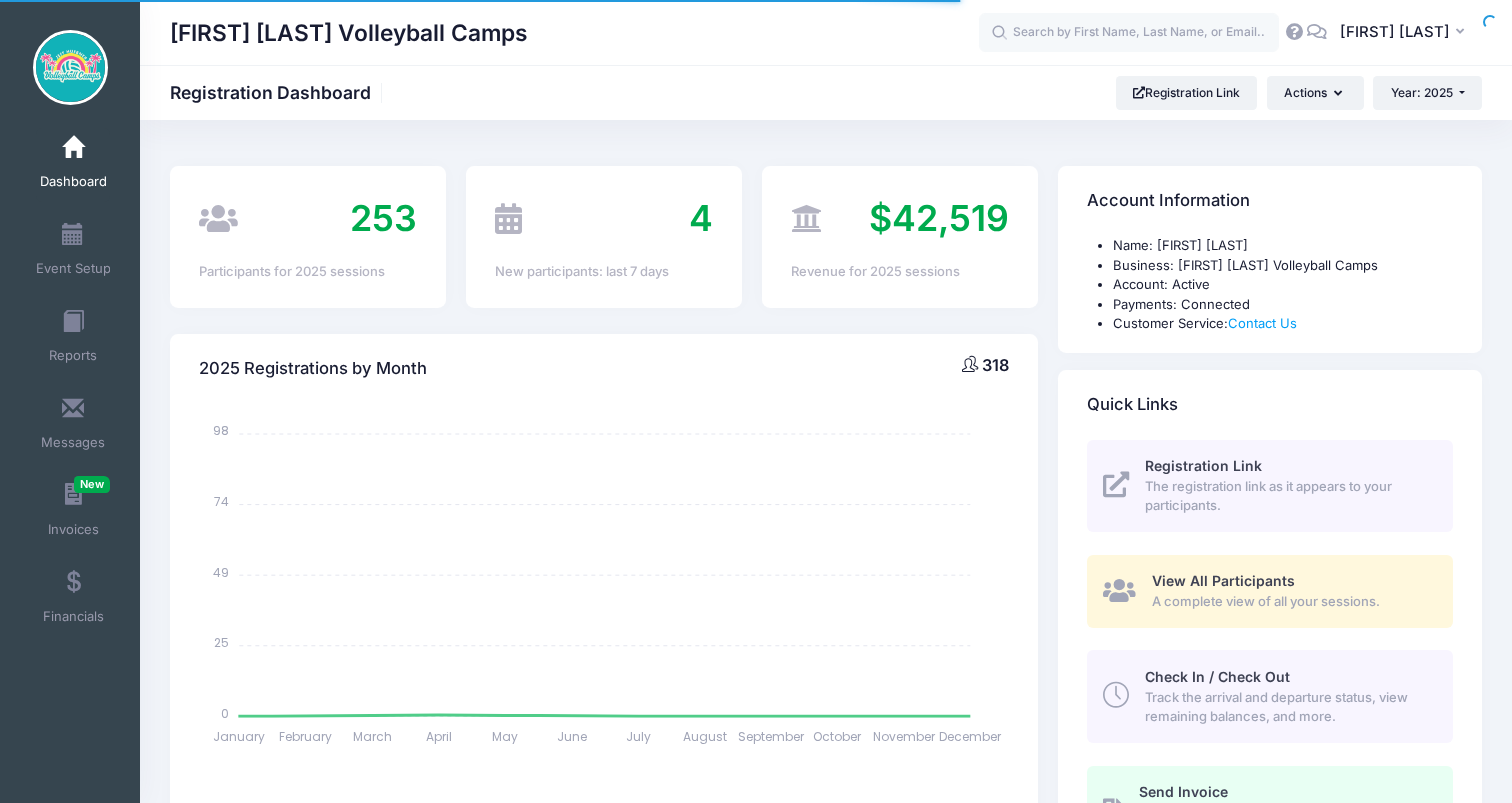 select 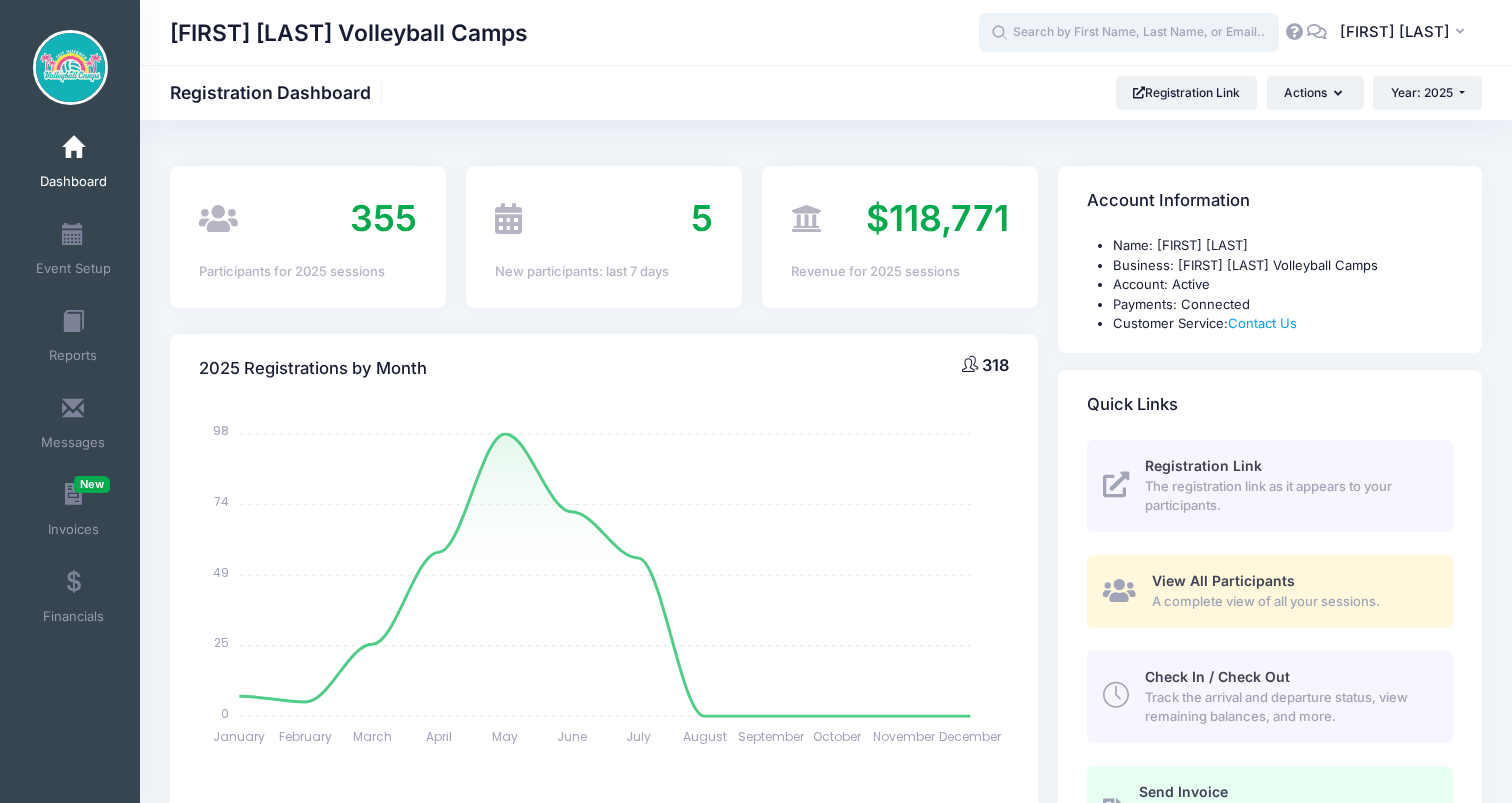click at bounding box center (1129, 33) 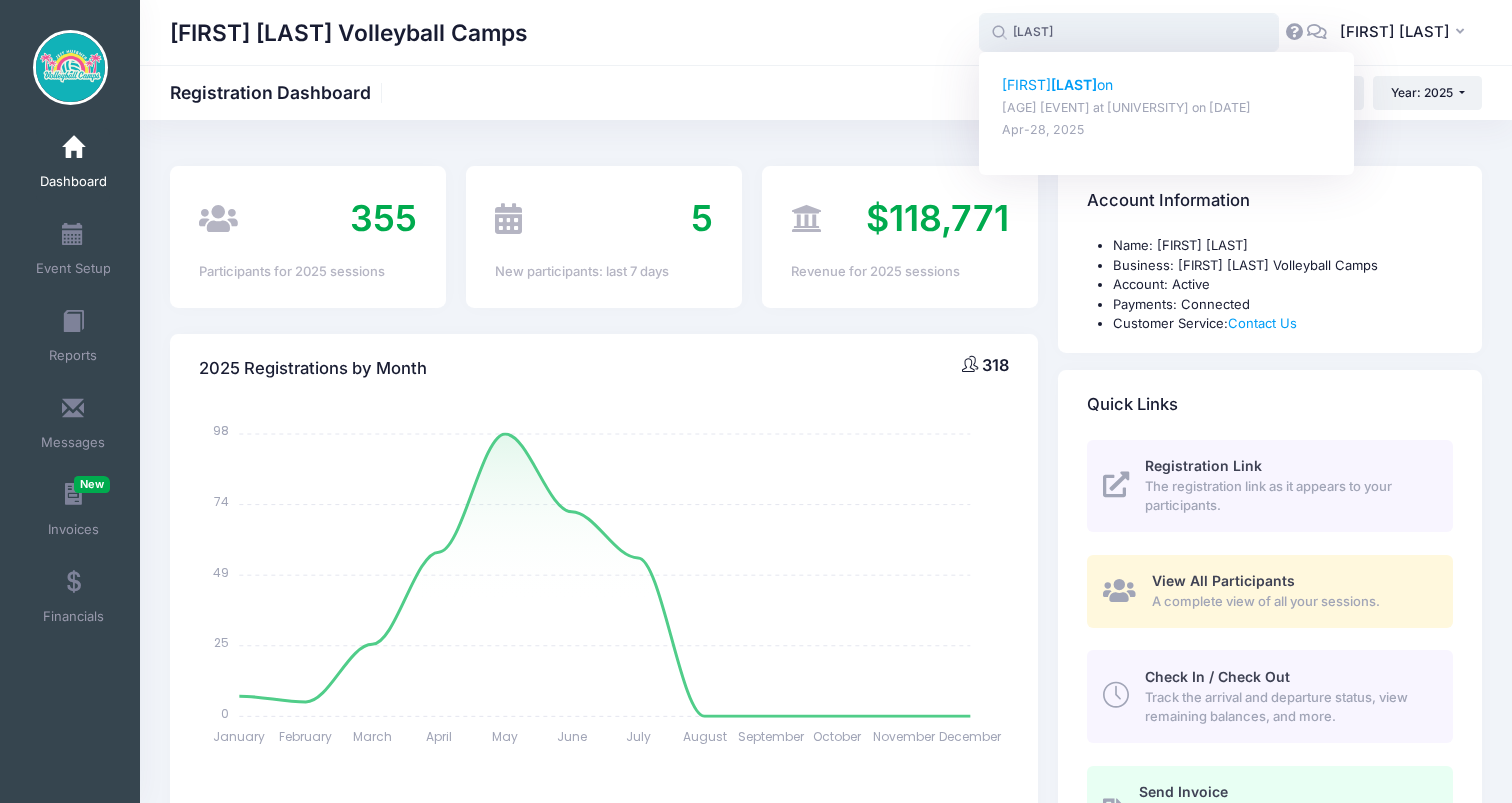 click on "[LAST]" at bounding box center (1074, 84) 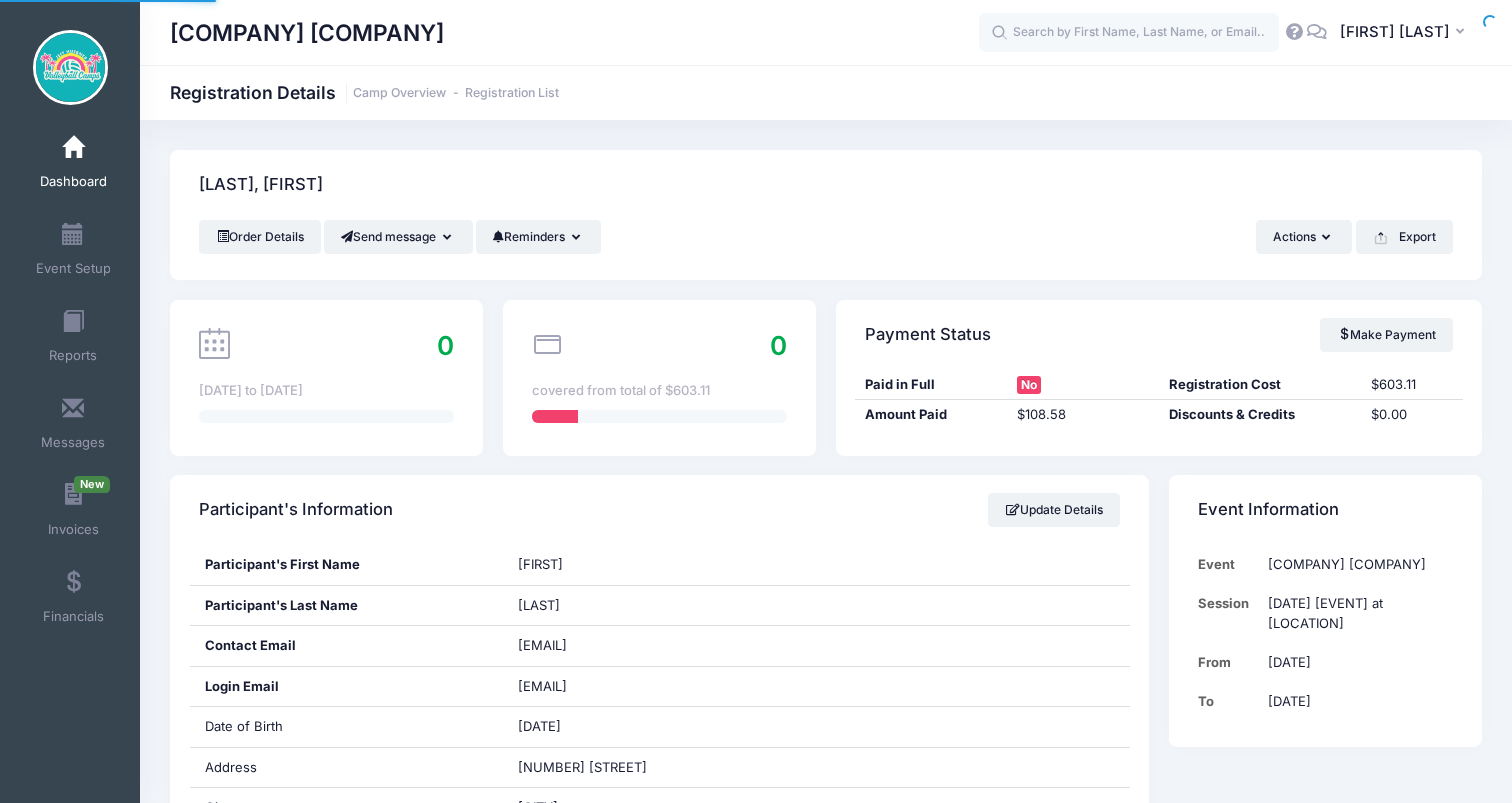 scroll, scrollTop: 0, scrollLeft: 0, axis: both 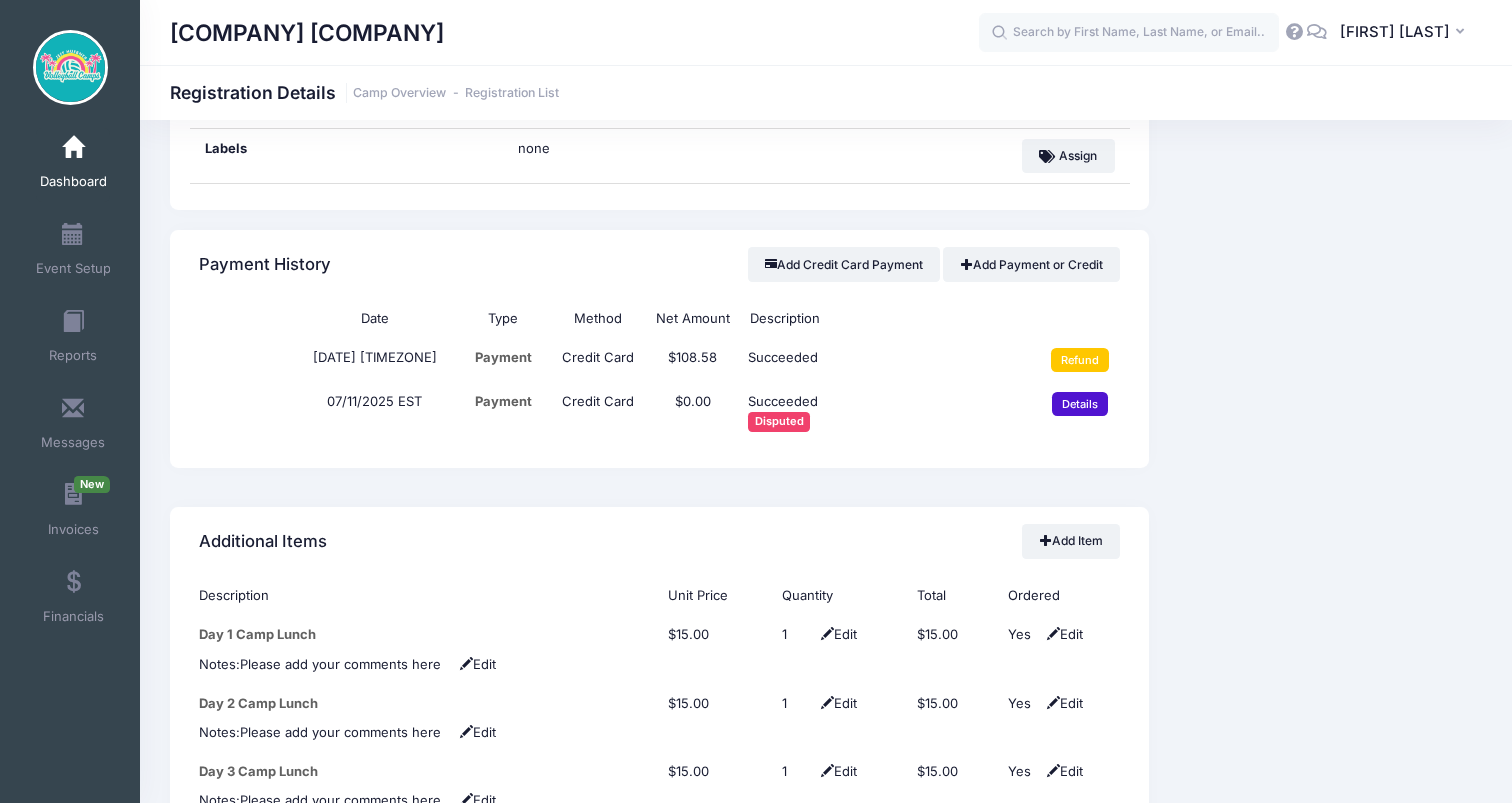 click on "Details" at bounding box center [1080, 404] 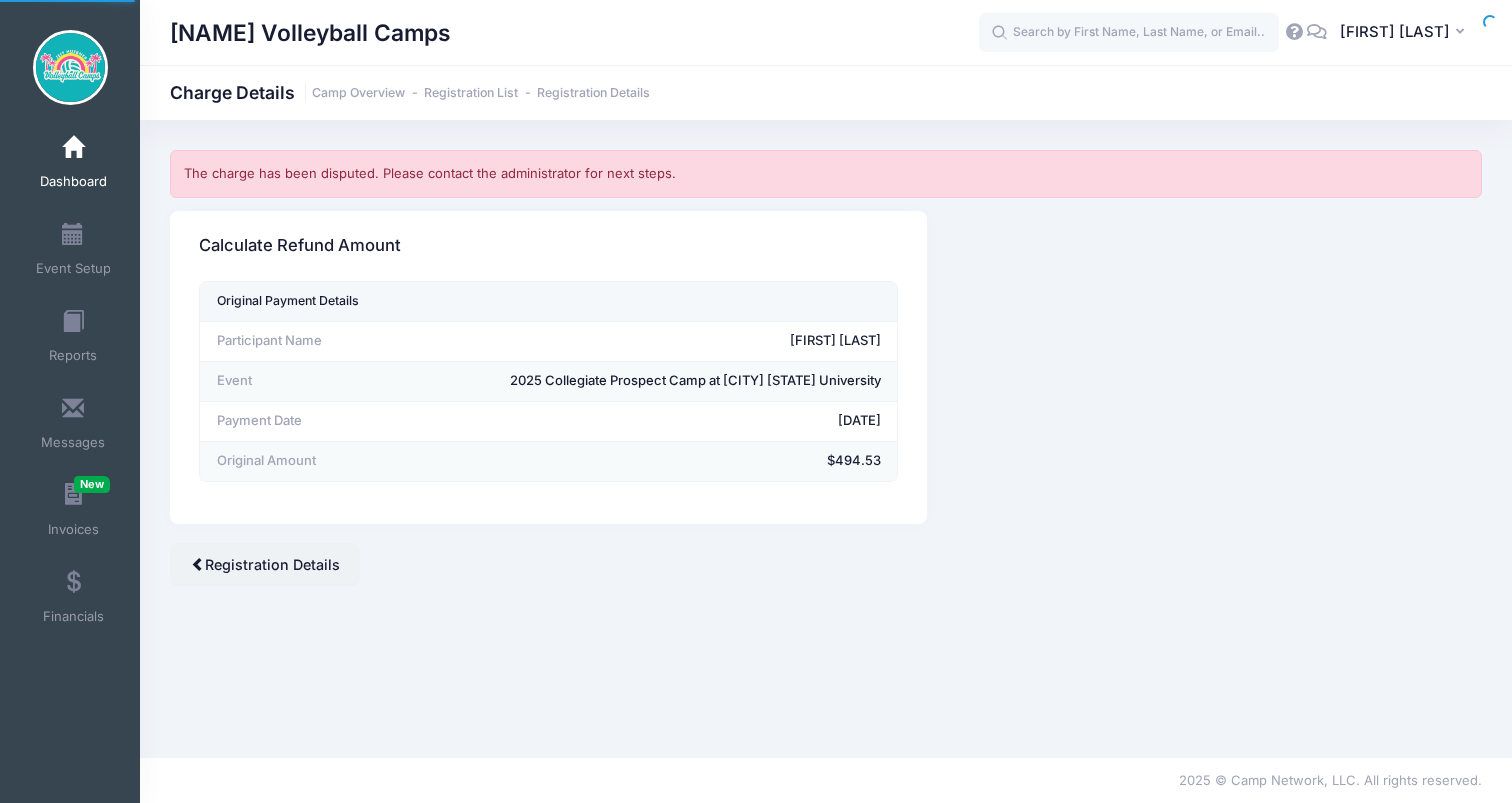 scroll, scrollTop: 0, scrollLeft: 0, axis: both 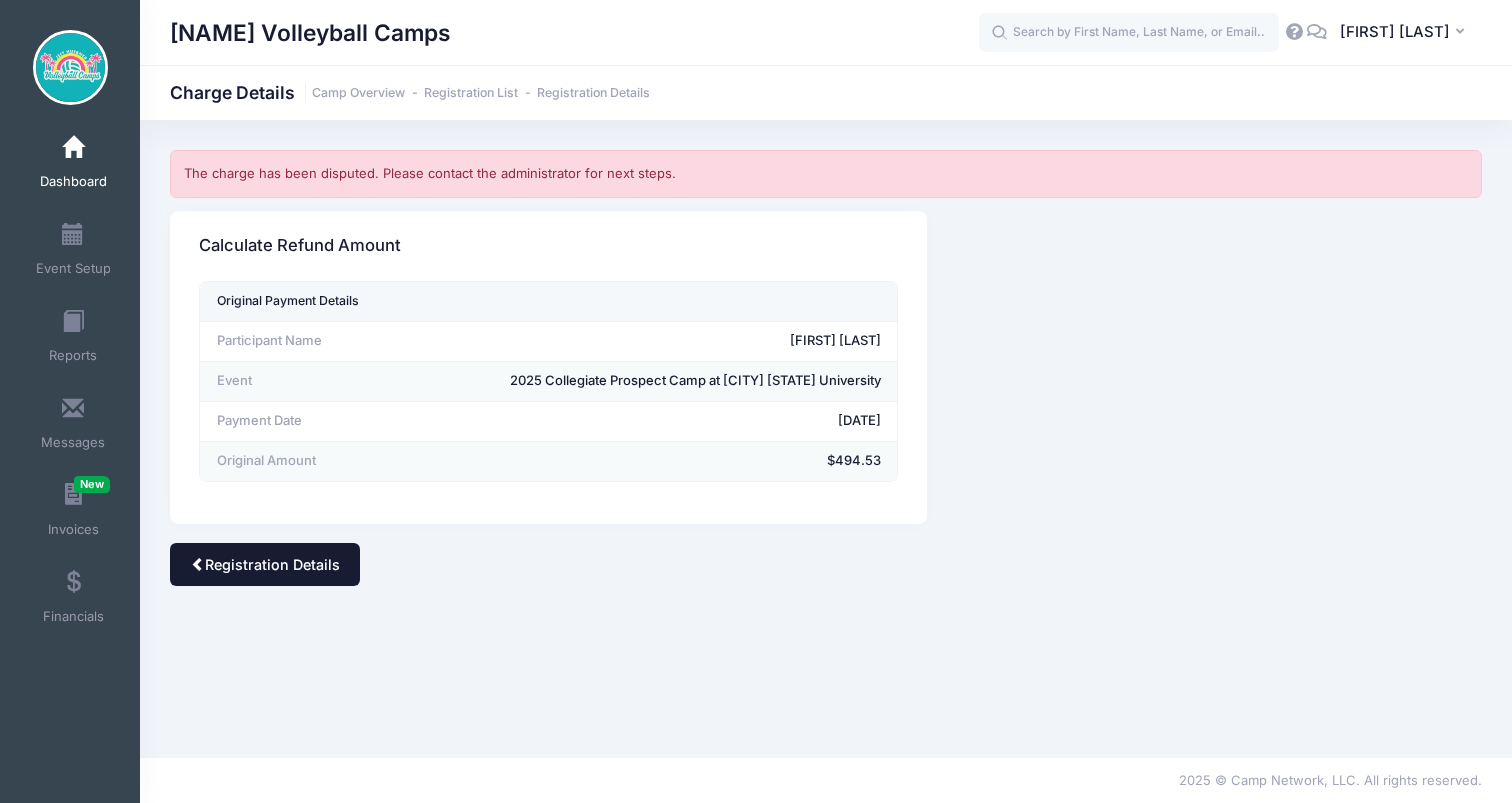 click on "Registration Details" at bounding box center [265, 564] 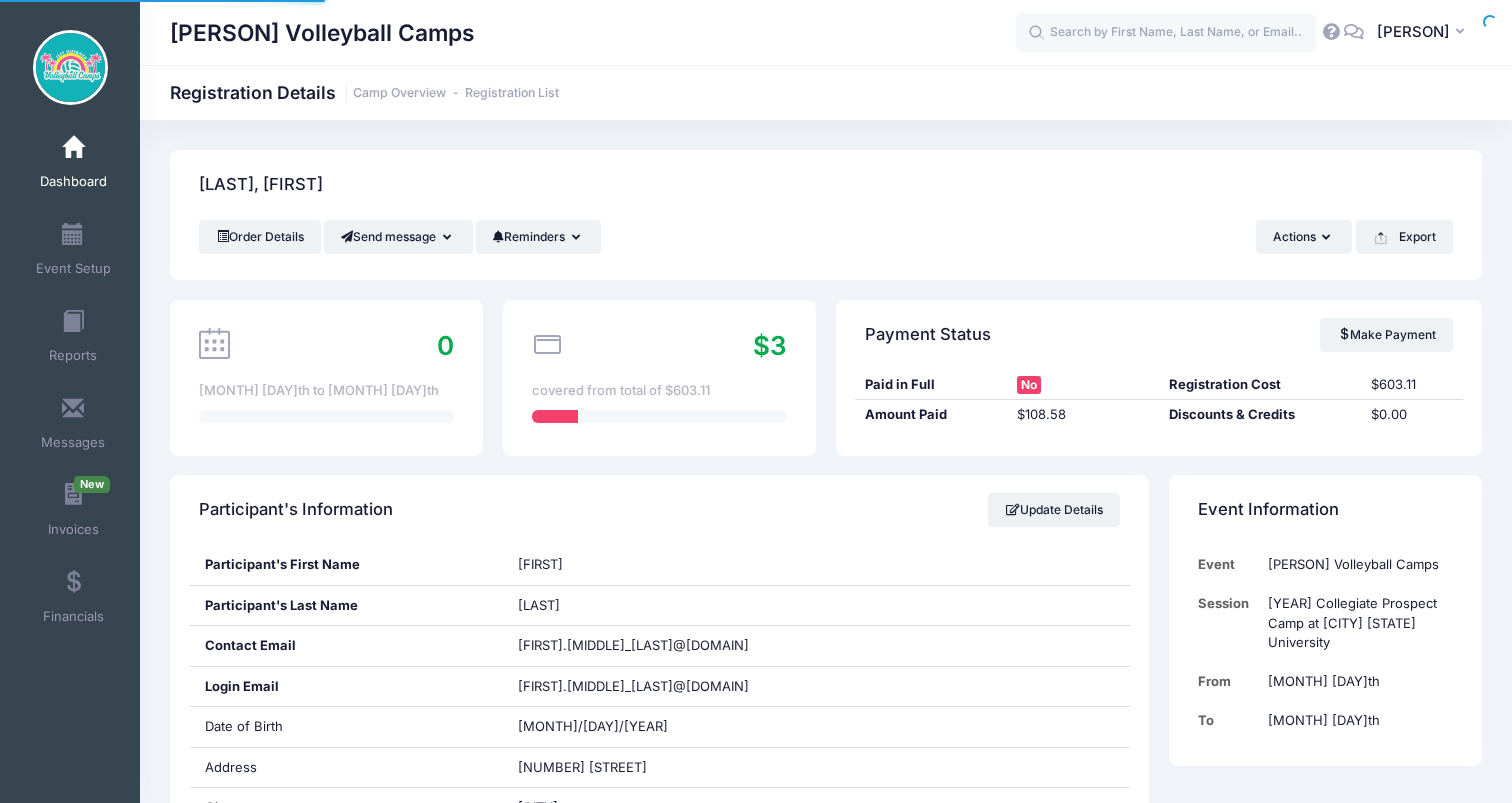 scroll, scrollTop: 0, scrollLeft: 0, axis: both 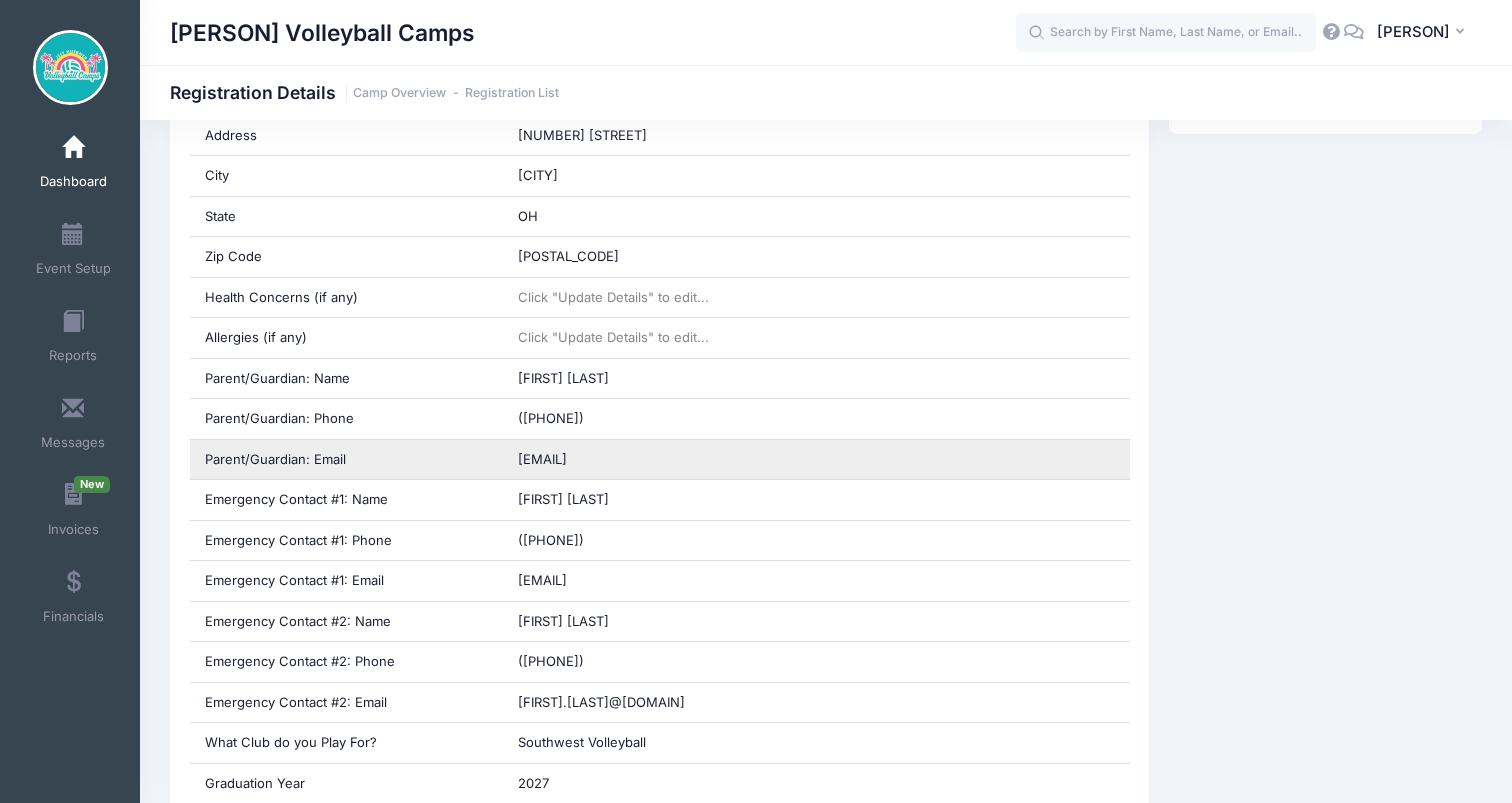 click on "[EMAIL]" at bounding box center [542, 459] 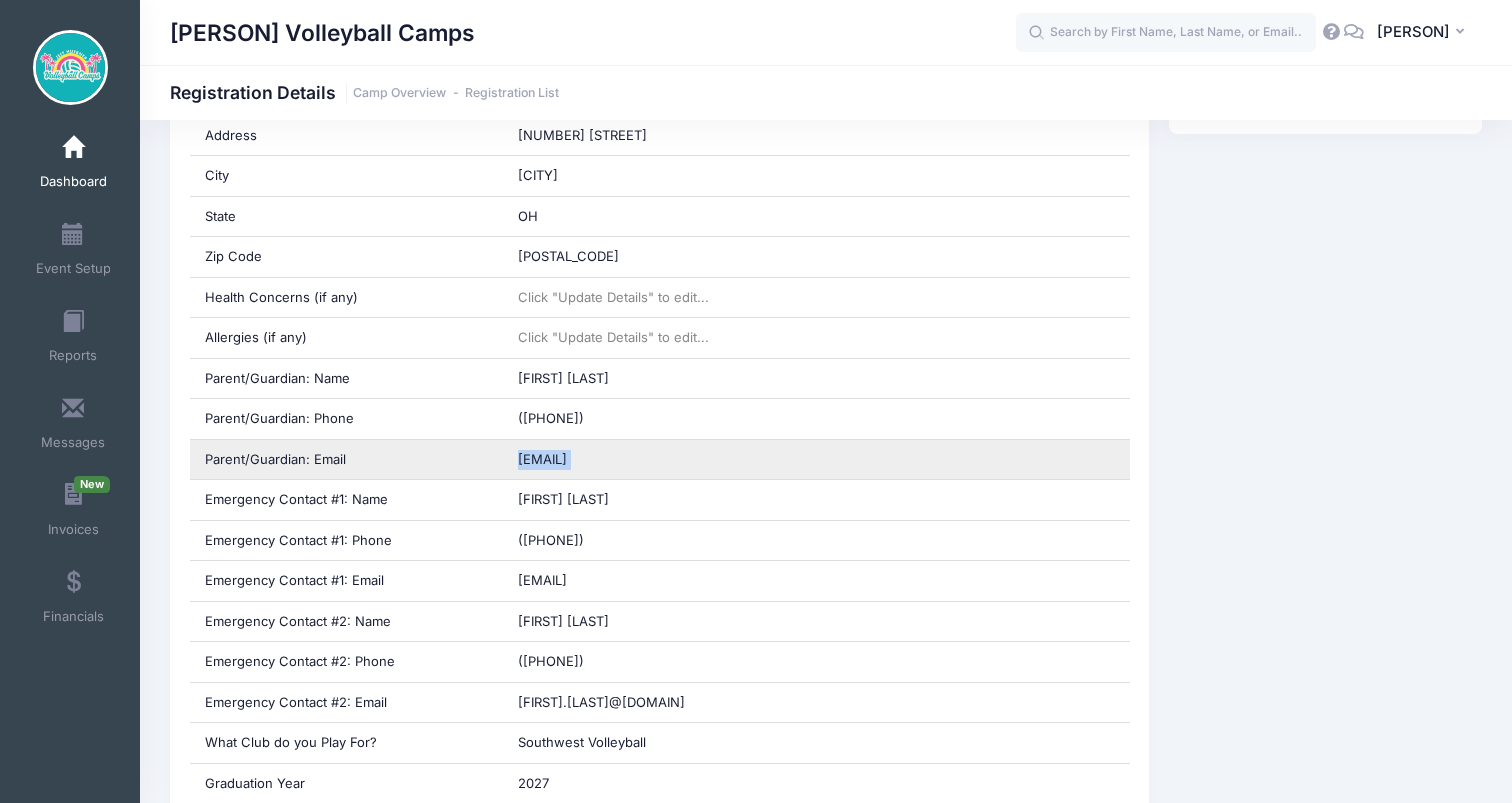click on "mike@integerityenergy.com" at bounding box center [542, 459] 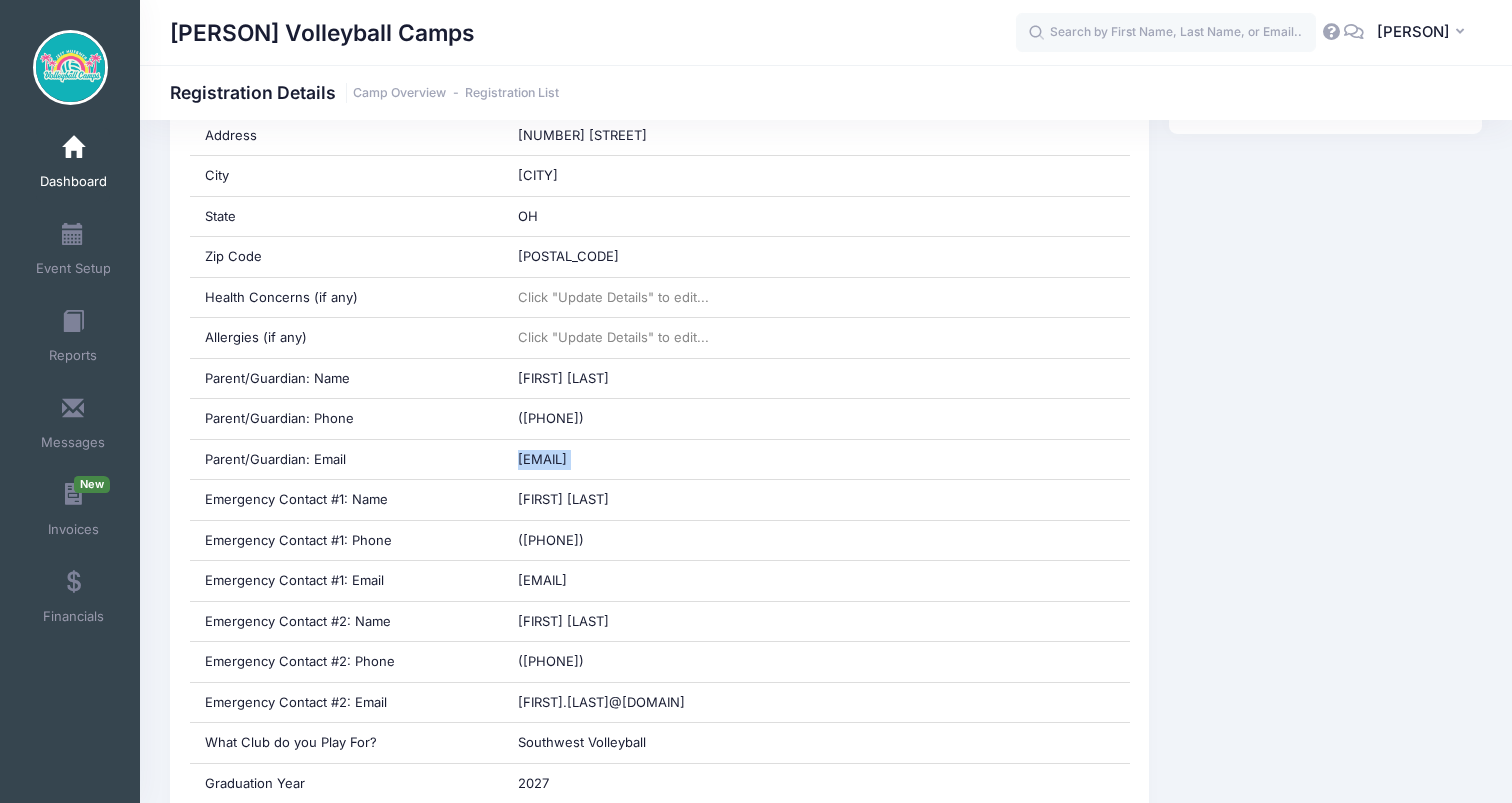 click on "Dashboard" at bounding box center [73, 165] 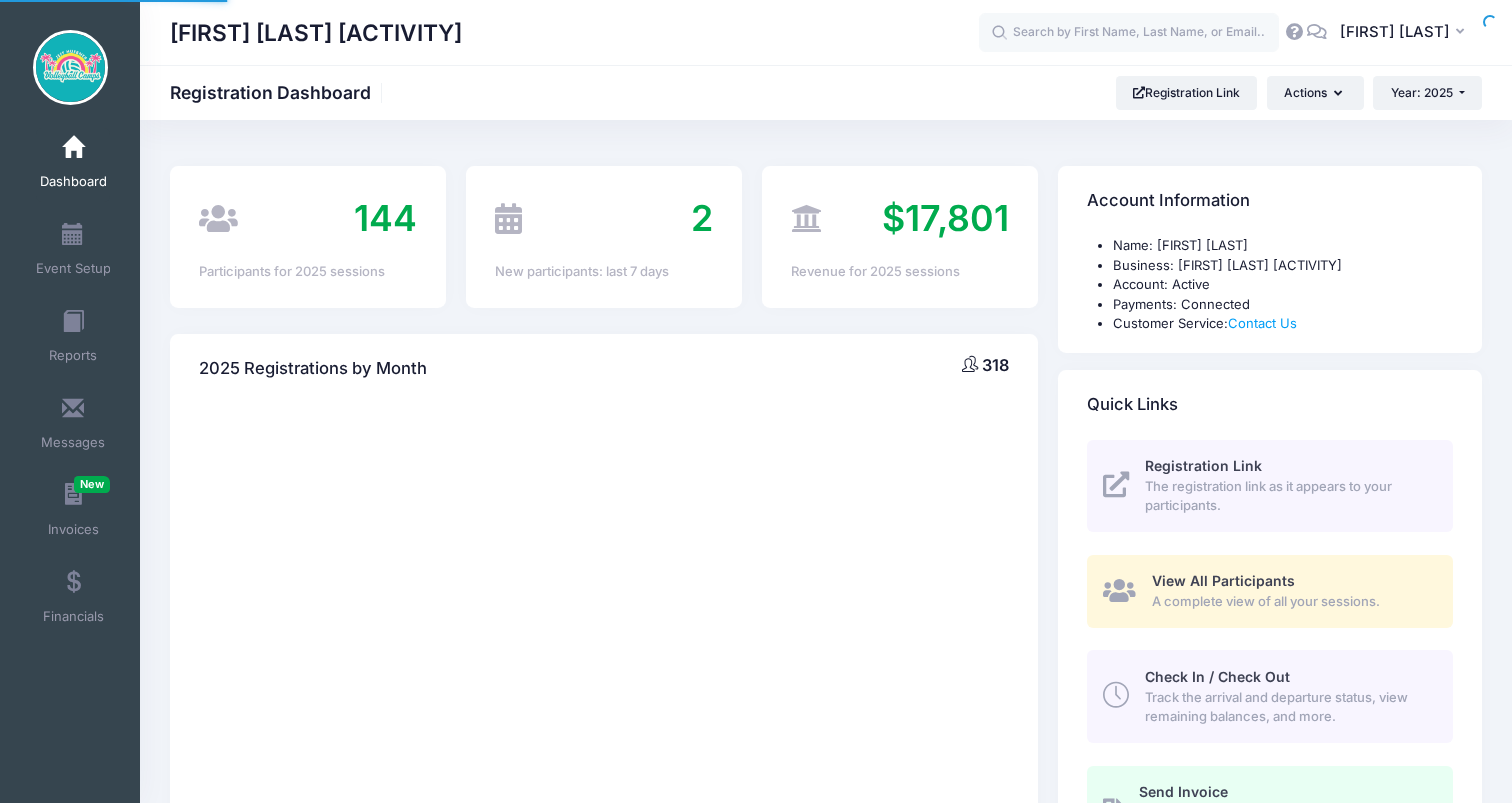 scroll, scrollTop: 0, scrollLeft: 0, axis: both 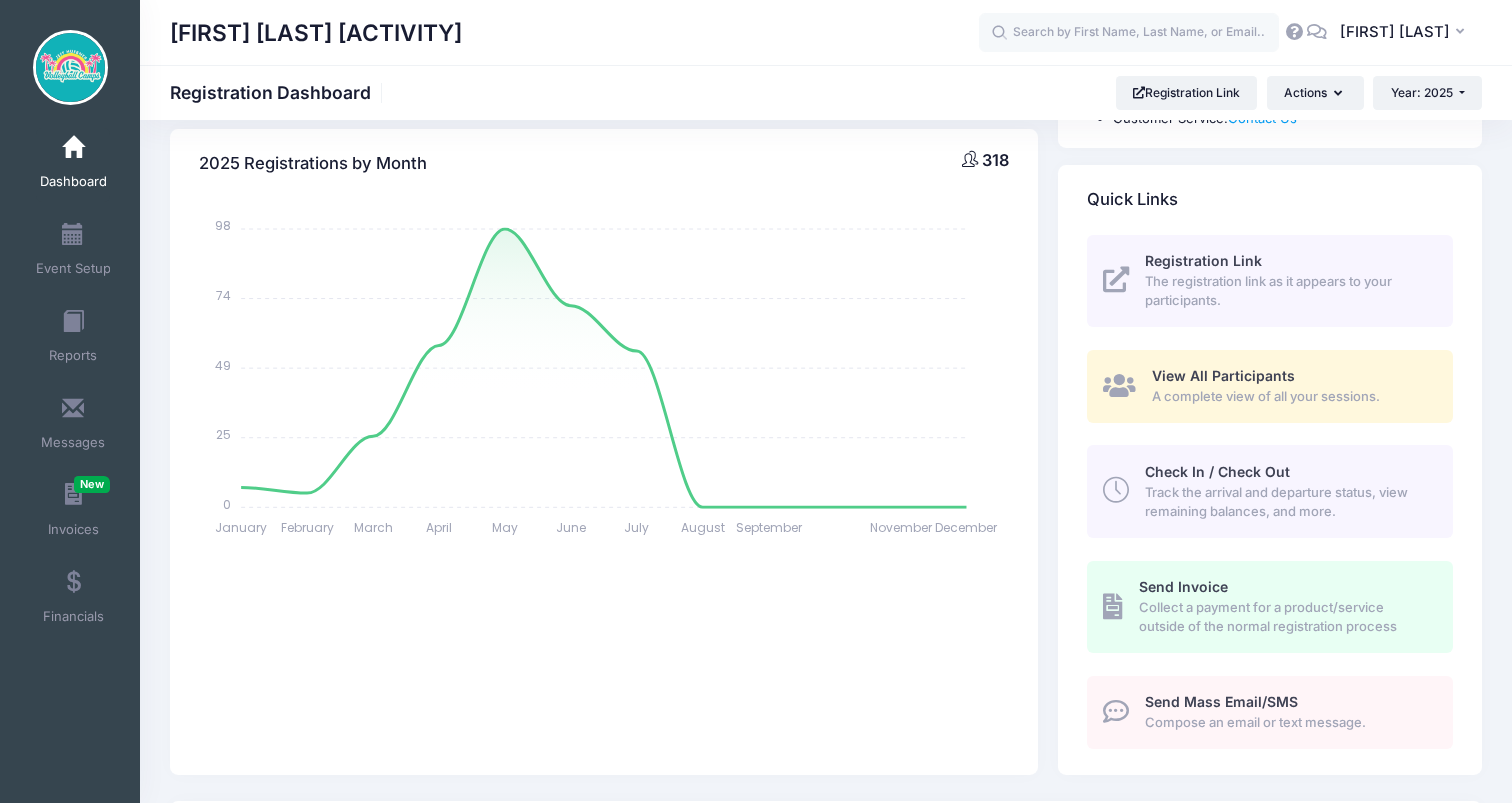 click on "Track the arrival and departure status, view remaining balances, and more." at bounding box center (1287, 502) 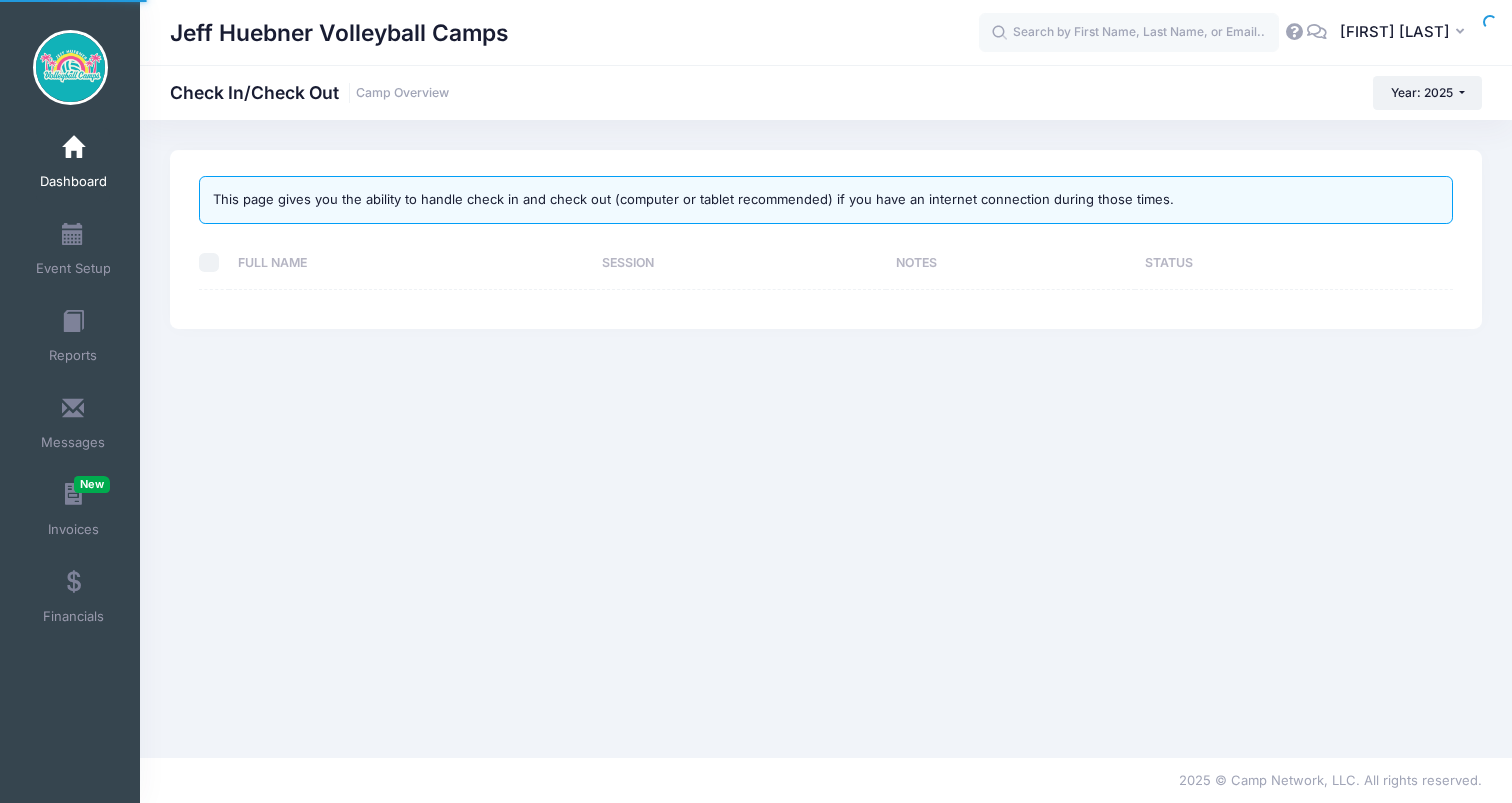 scroll, scrollTop: 0, scrollLeft: 0, axis: both 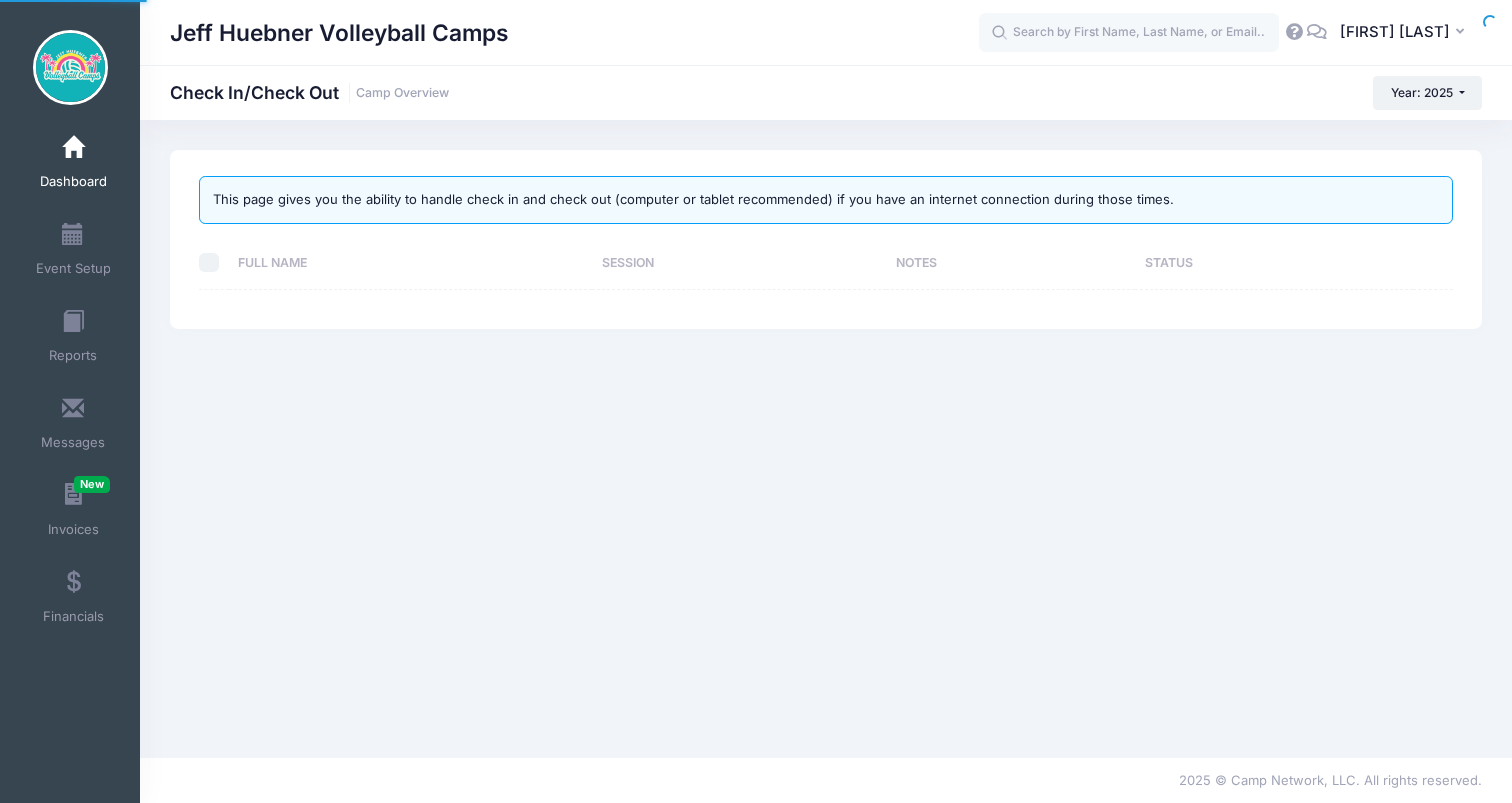 select on "10" 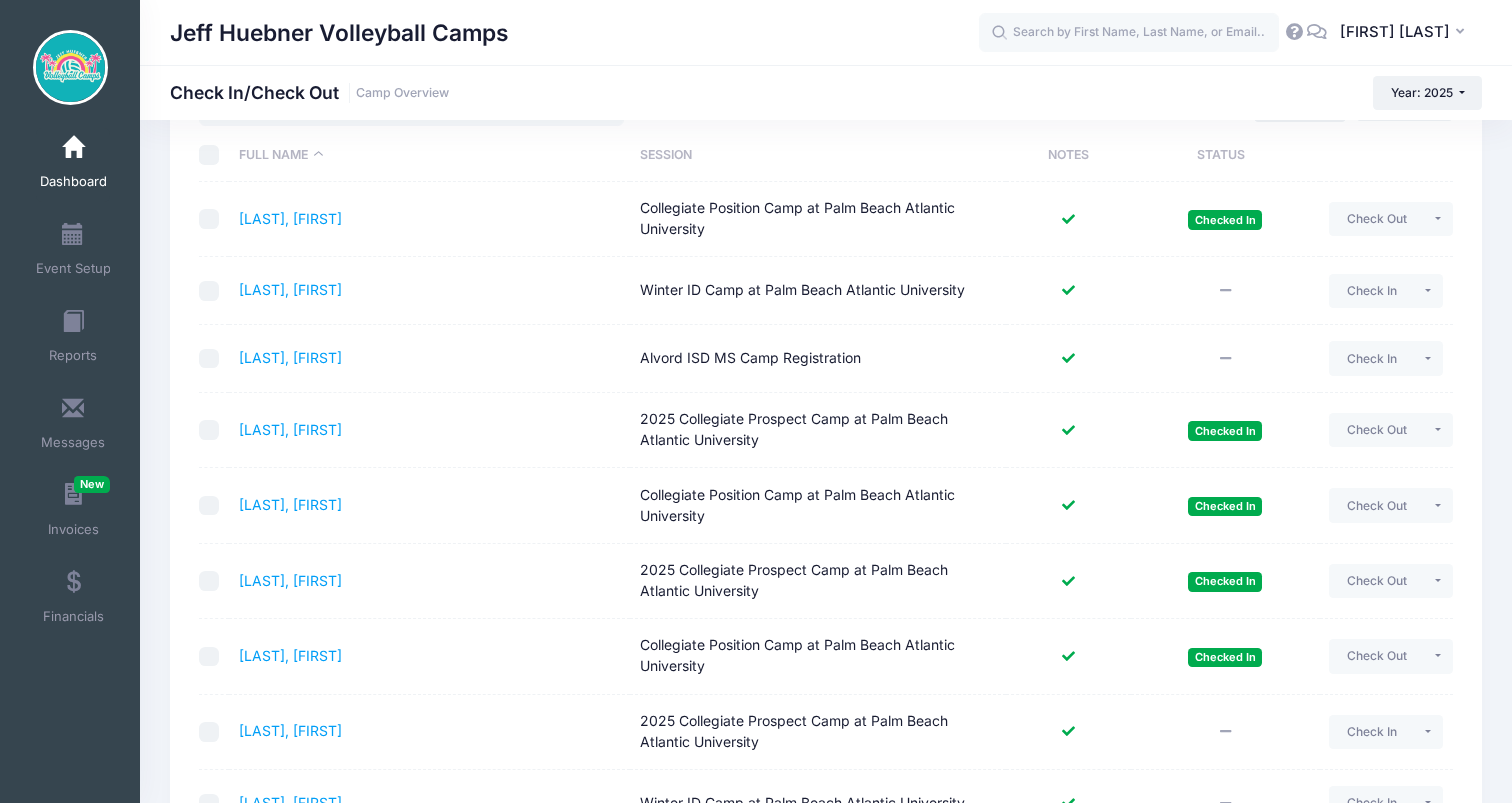 scroll, scrollTop: 0, scrollLeft: 0, axis: both 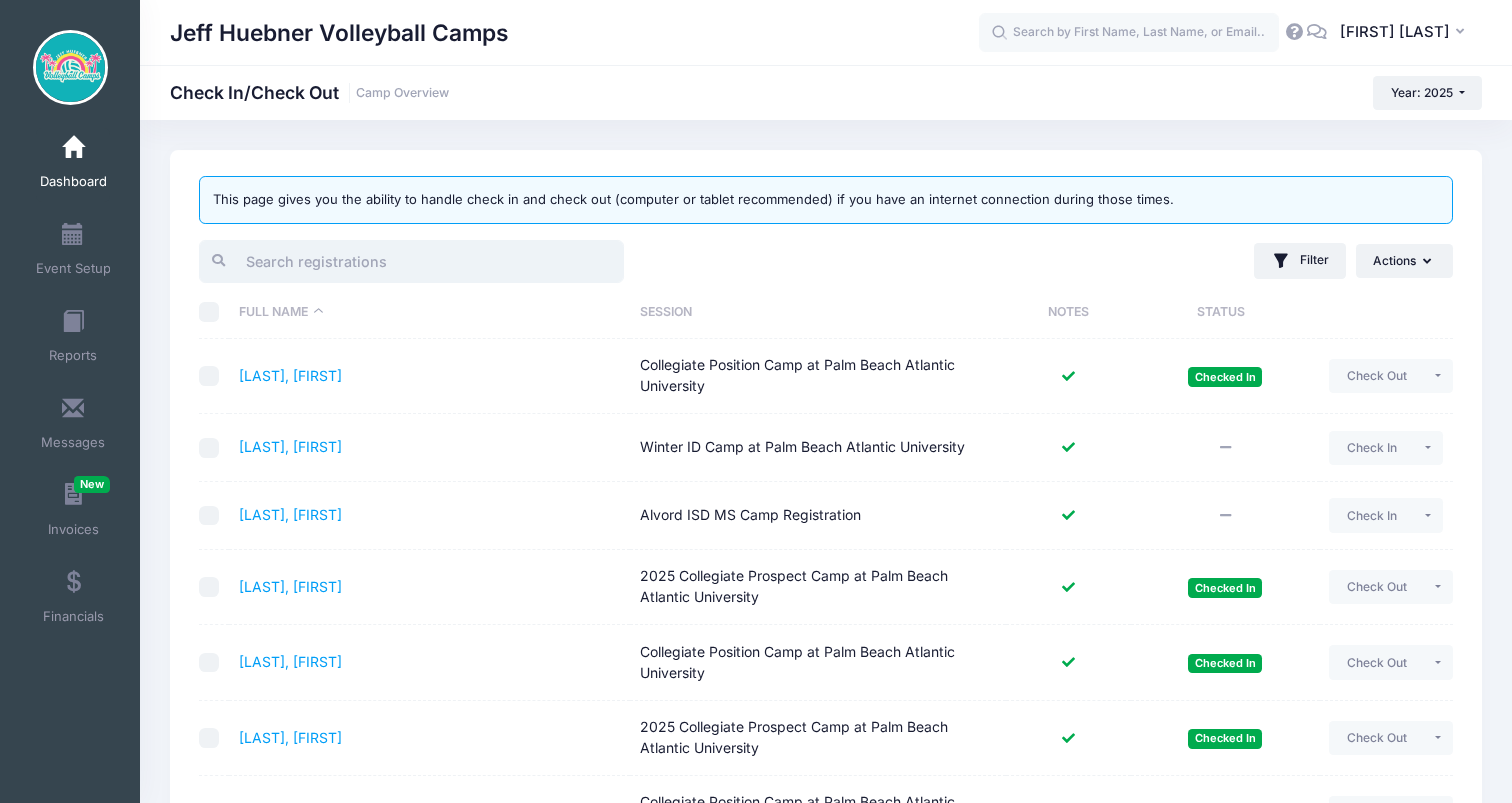 click at bounding box center (411, 261) 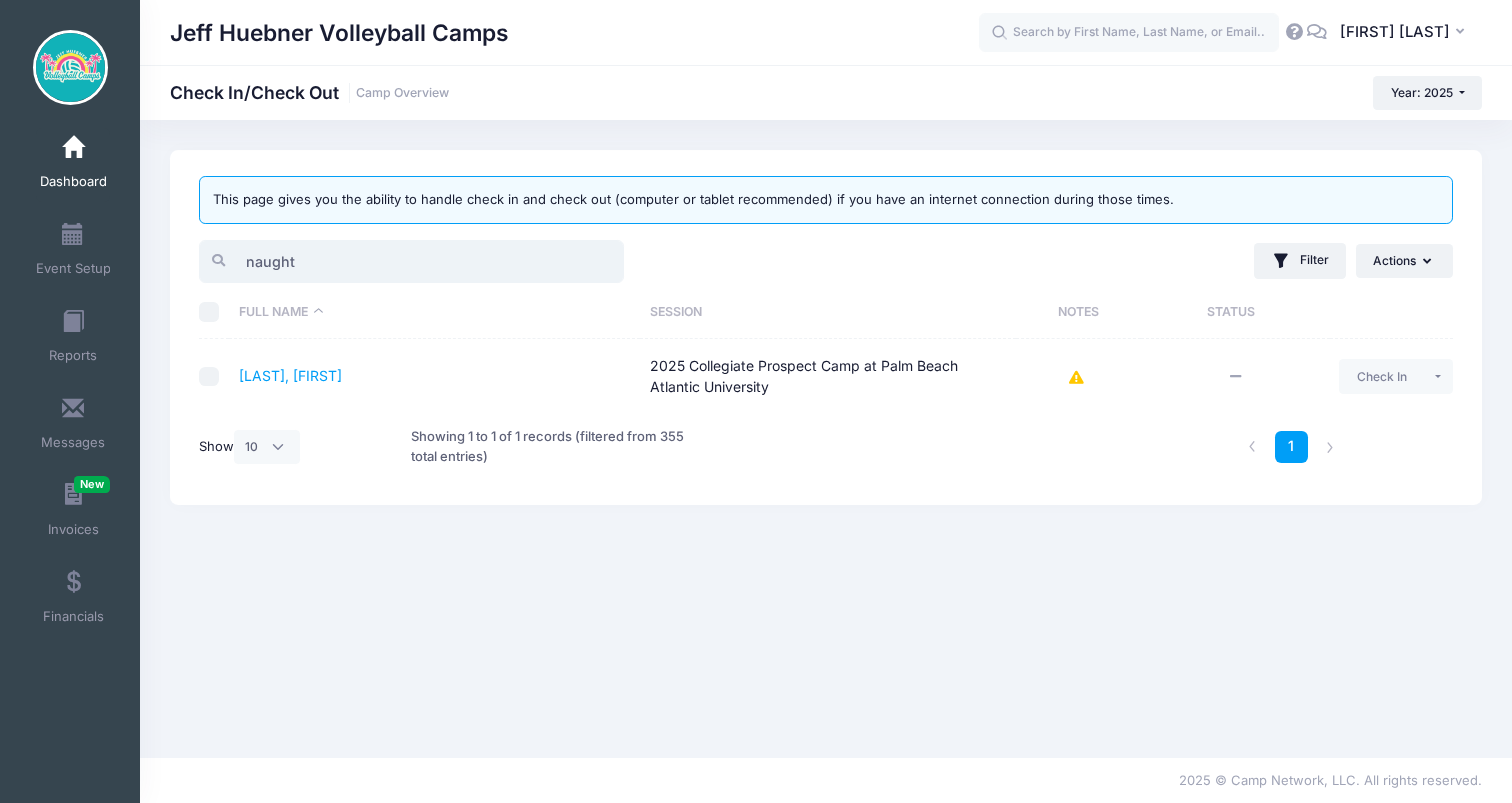 type on "naught" 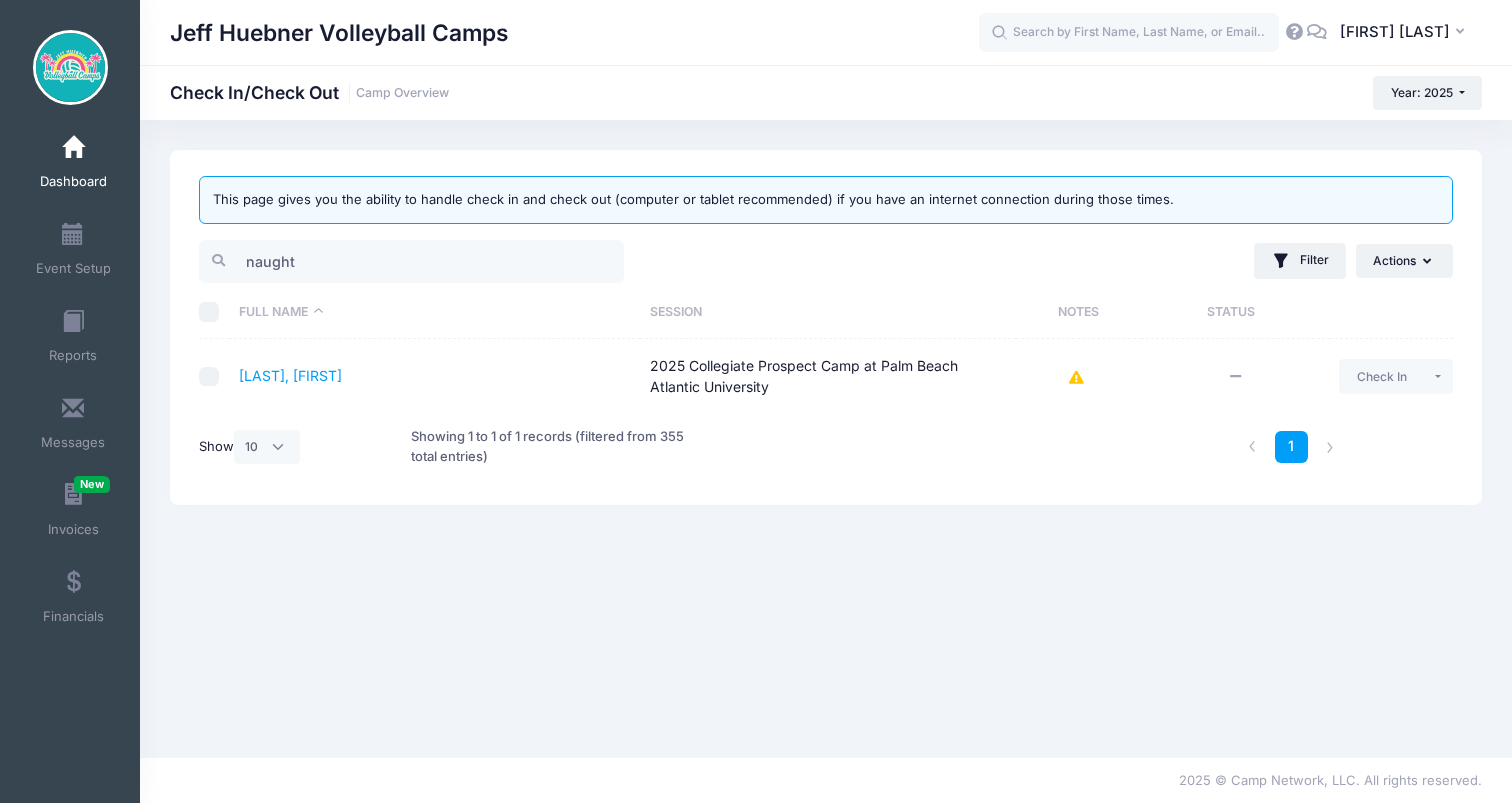 click at bounding box center [1079, 378] 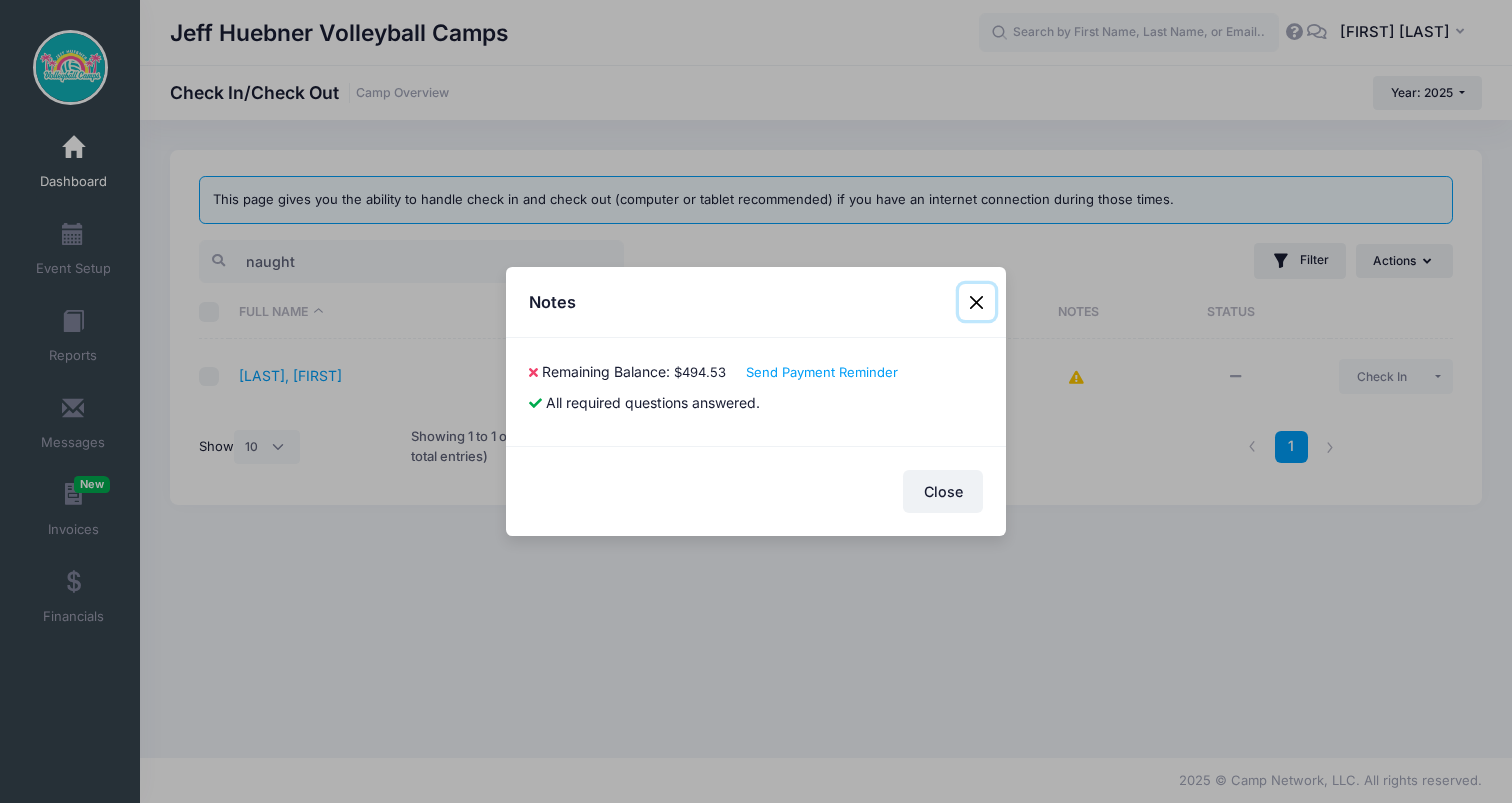 click at bounding box center (977, 302) 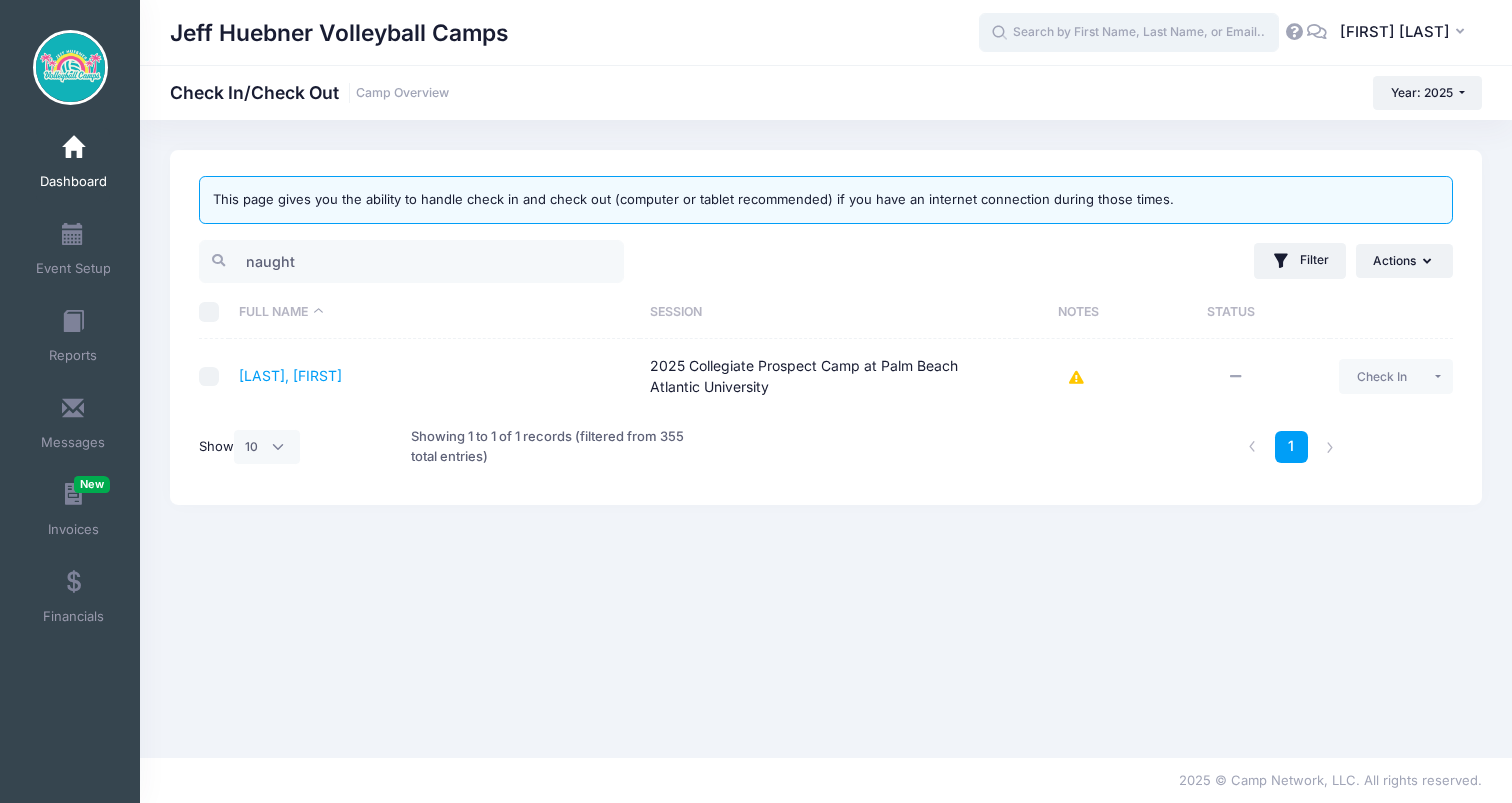 click at bounding box center (1129, 33) 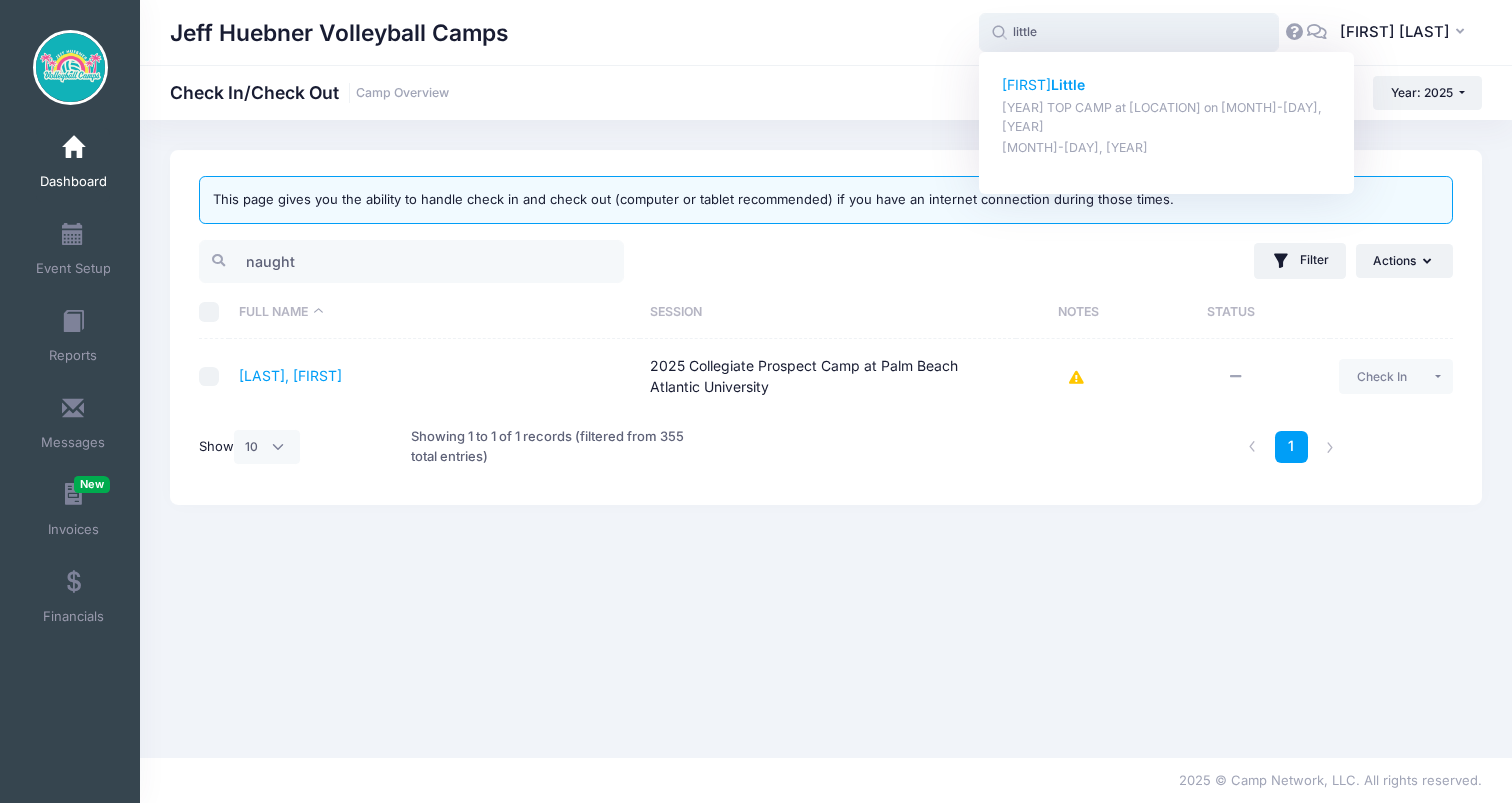 click on "[FIRST] [LAST]" at bounding box center [1167, 85] 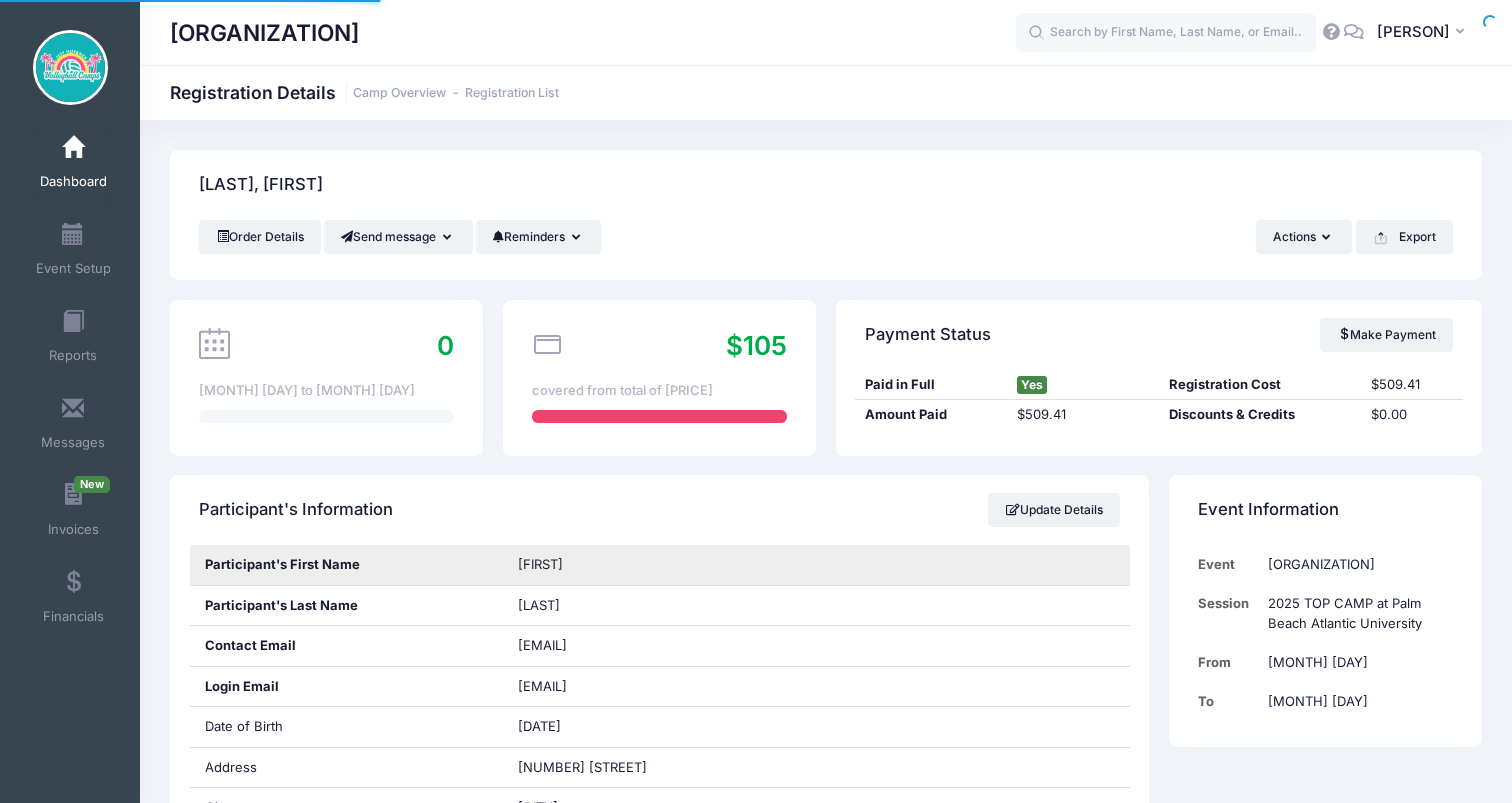 scroll, scrollTop: 0, scrollLeft: 0, axis: both 